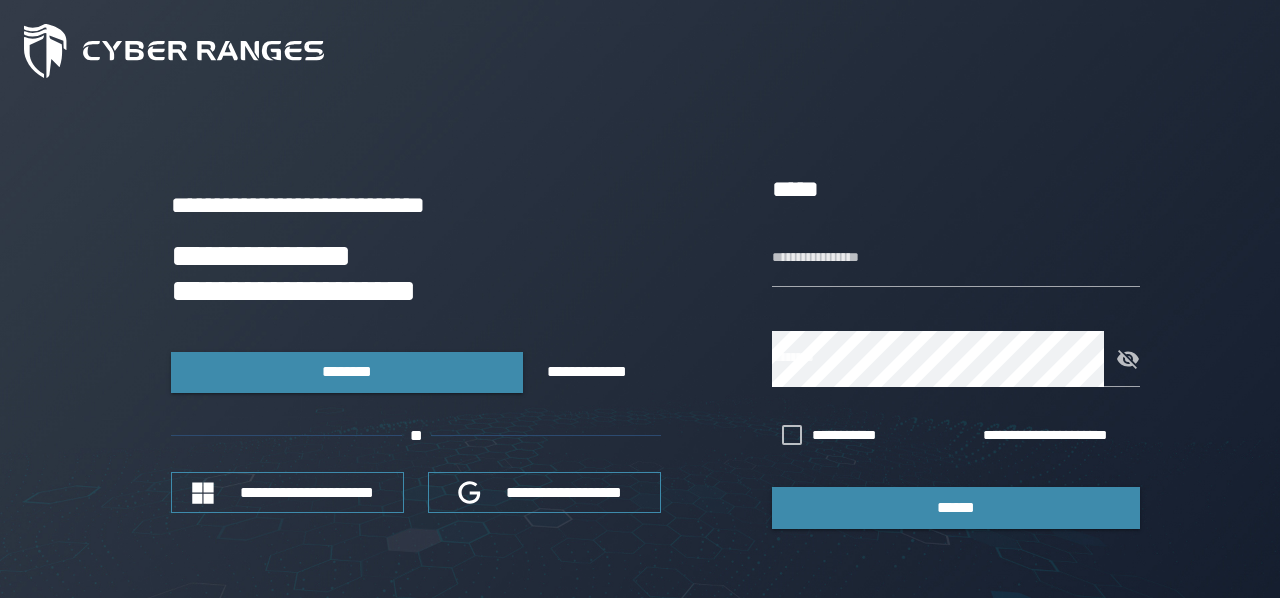 scroll, scrollTop: 0, scrollLeft: 0, axis: both 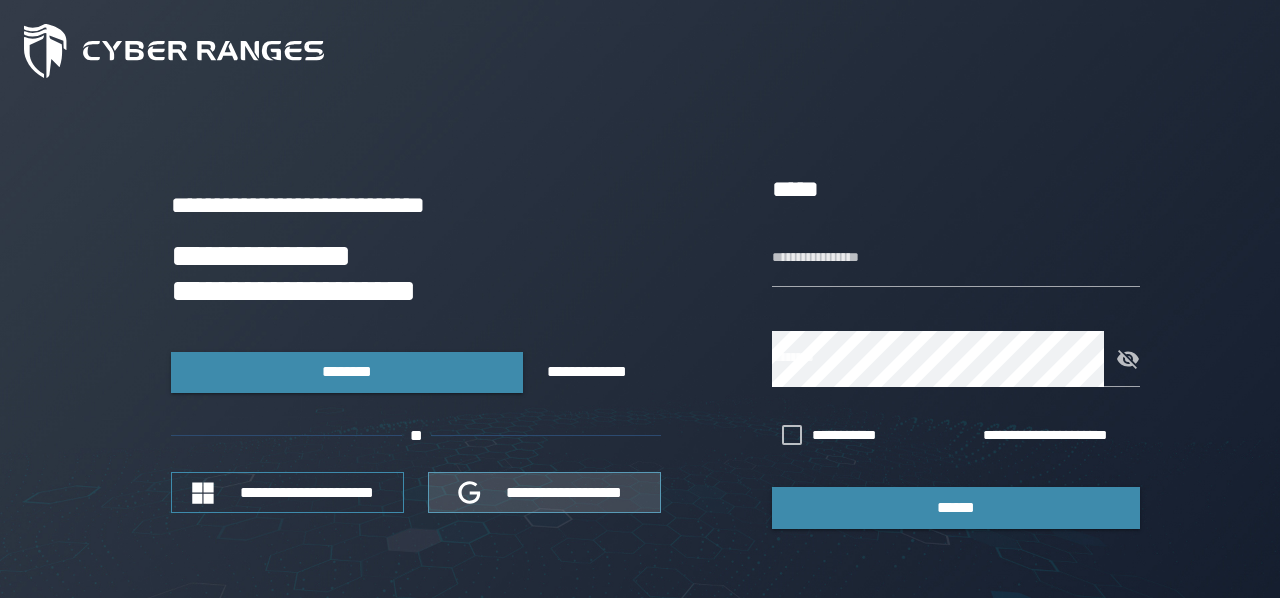 type on "********" 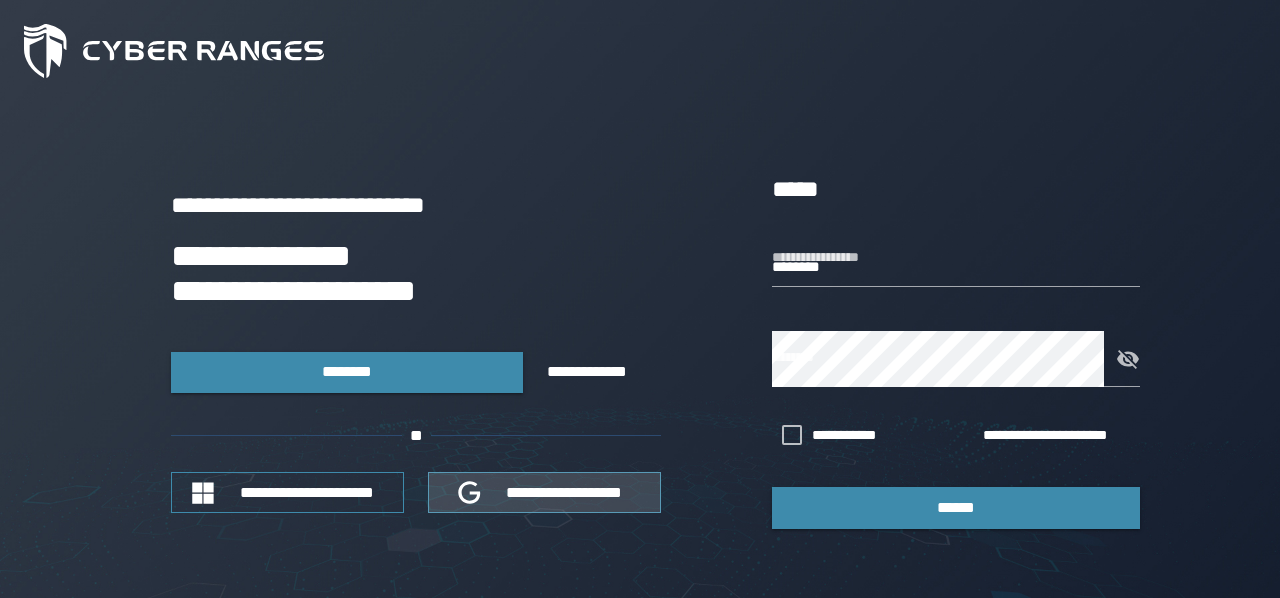 click on "**********" at bounding box center (565, 492) 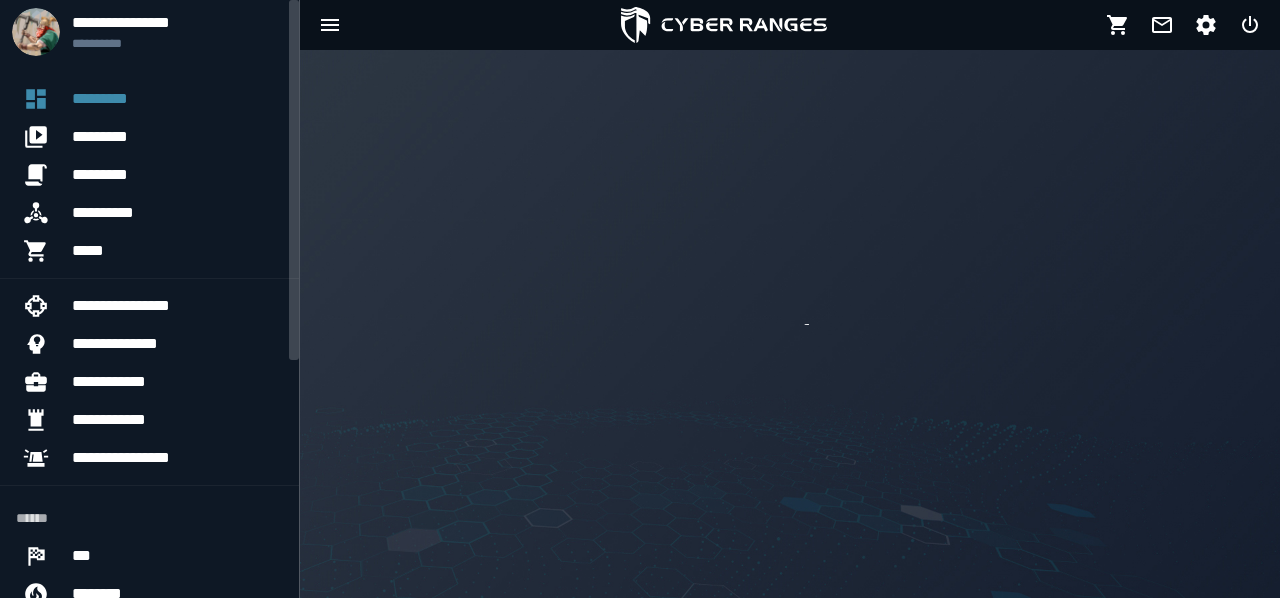 scroll, scrollTop: 0, scrollLeft: 0, axis: both 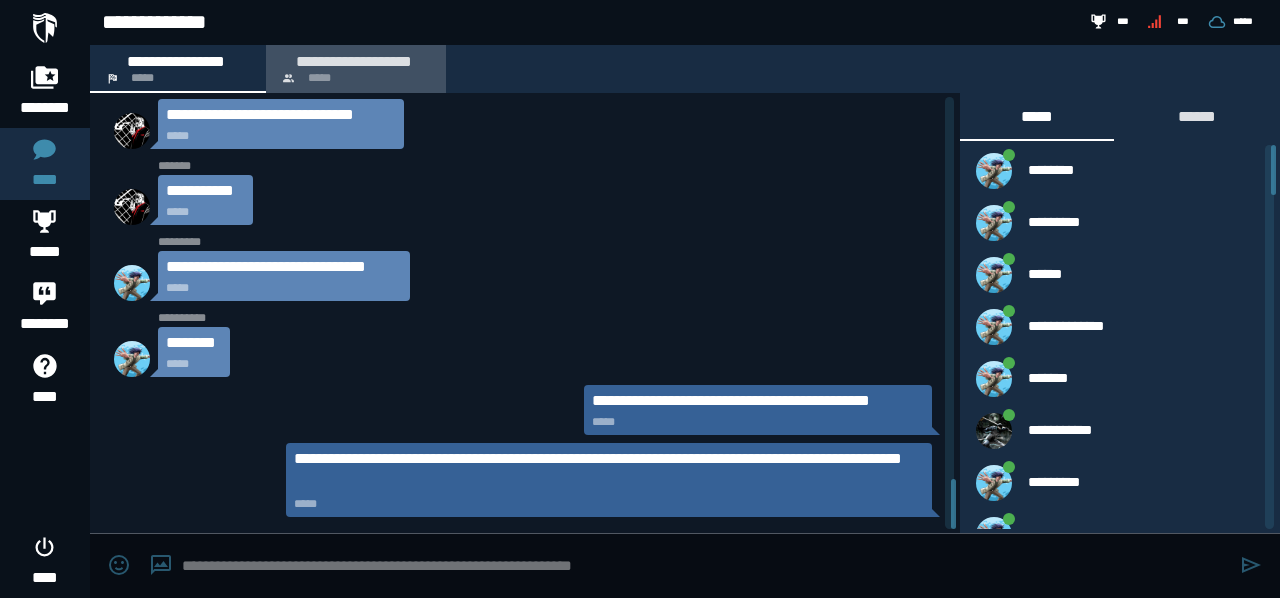 click on "**********" at bounding box center [355, 69] 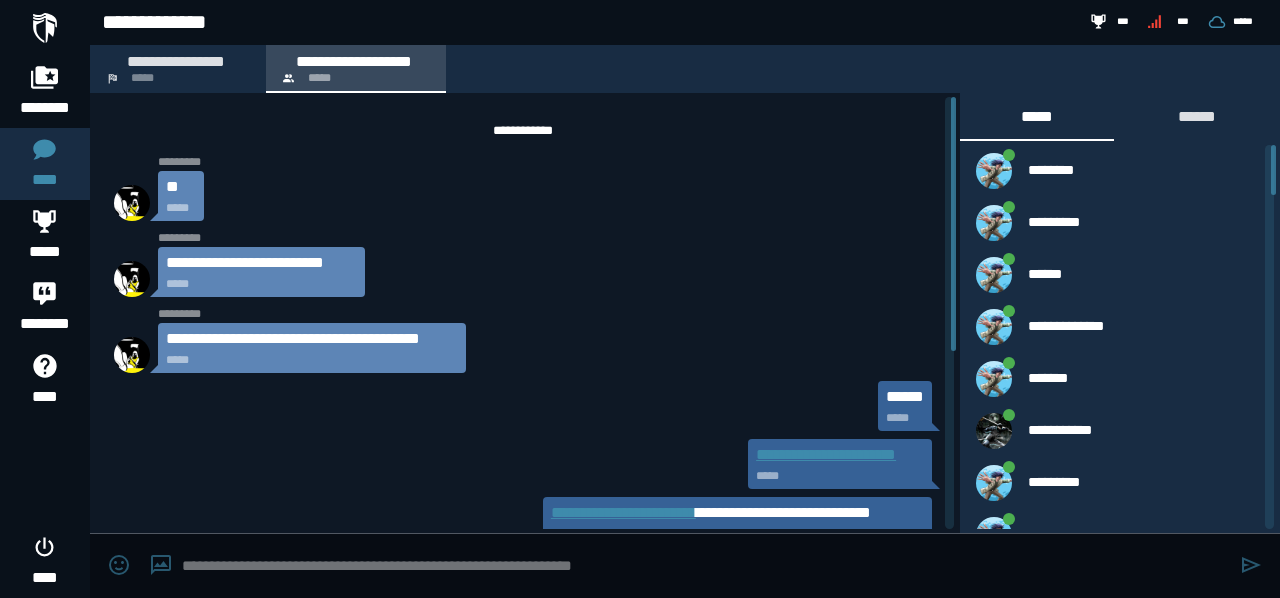 scroll, scrollTop: 303, scrollLeft: 0, axis: vertical 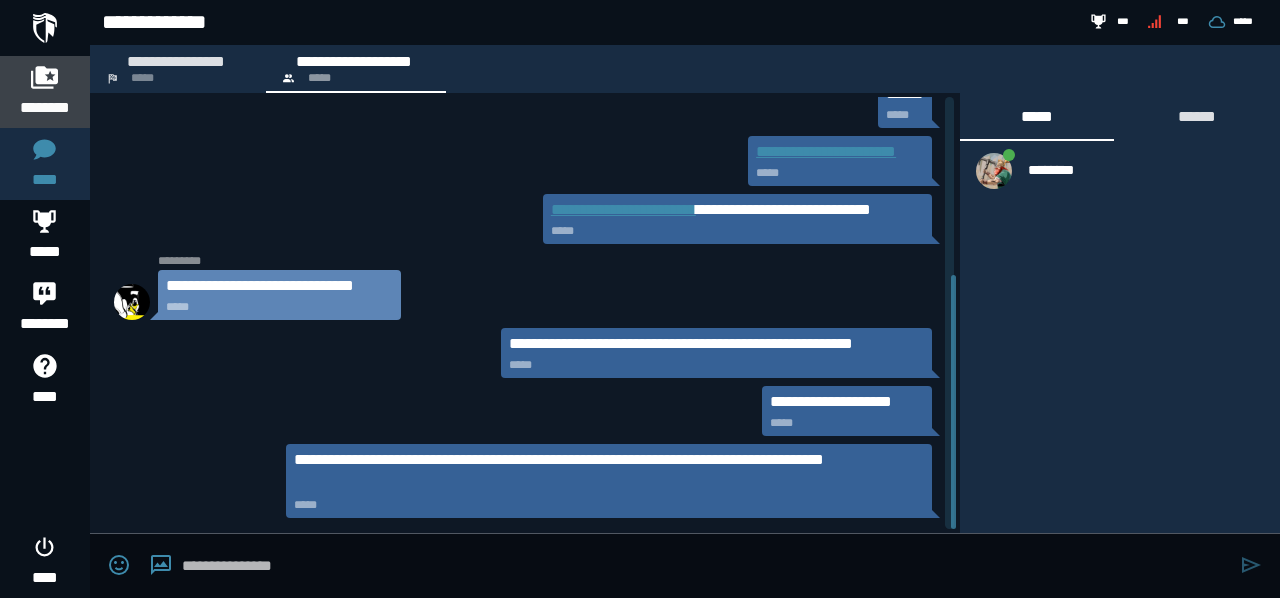 click on "********" at bounding box center (45, 108) 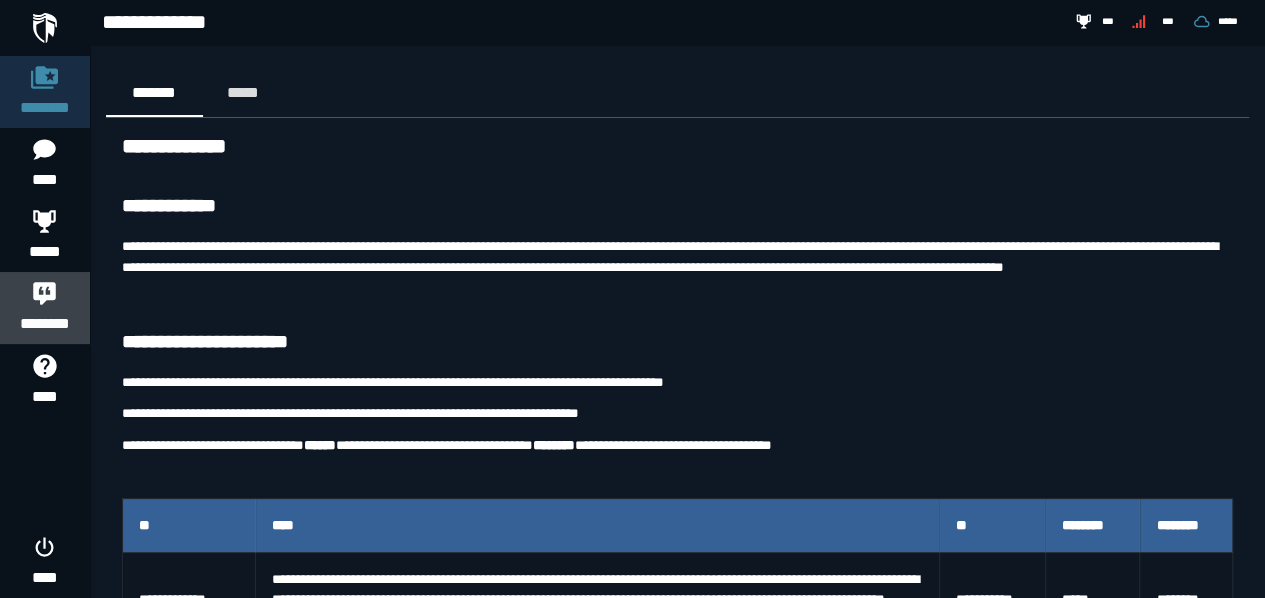 click 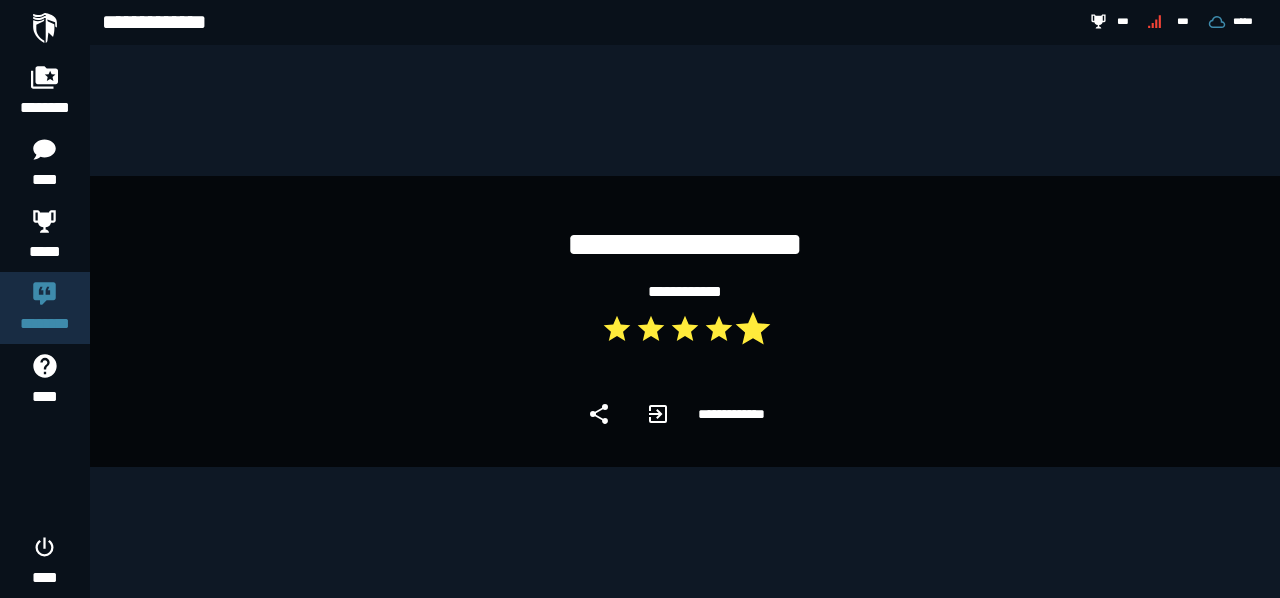 click 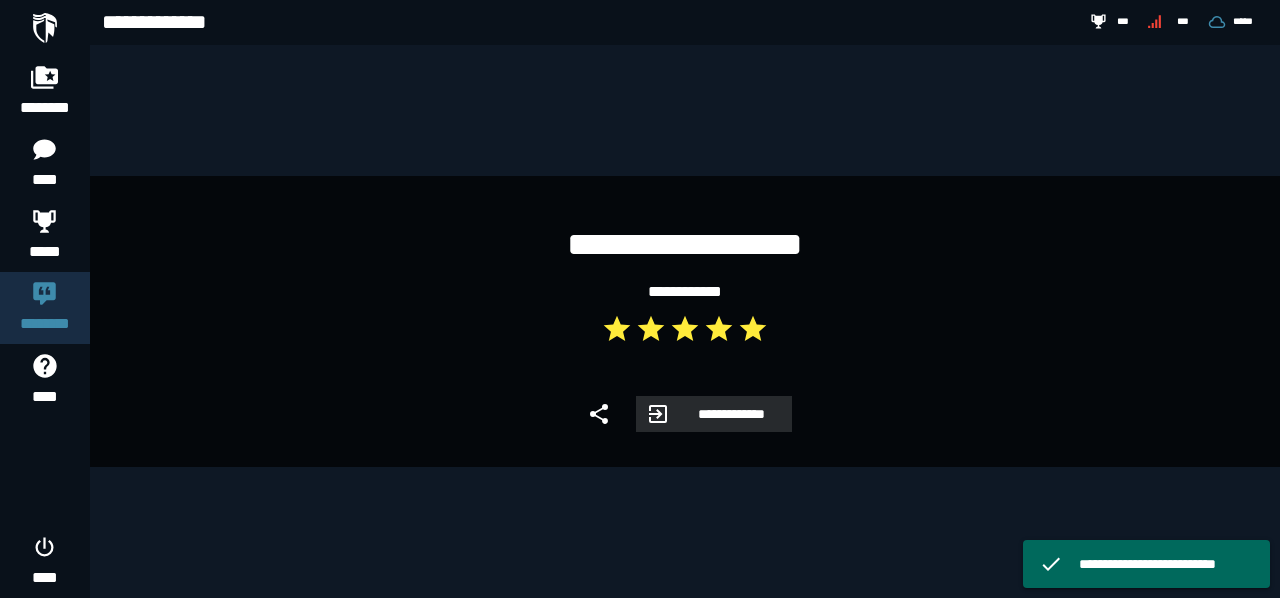click on "**********" at bounding box center [731, 414] 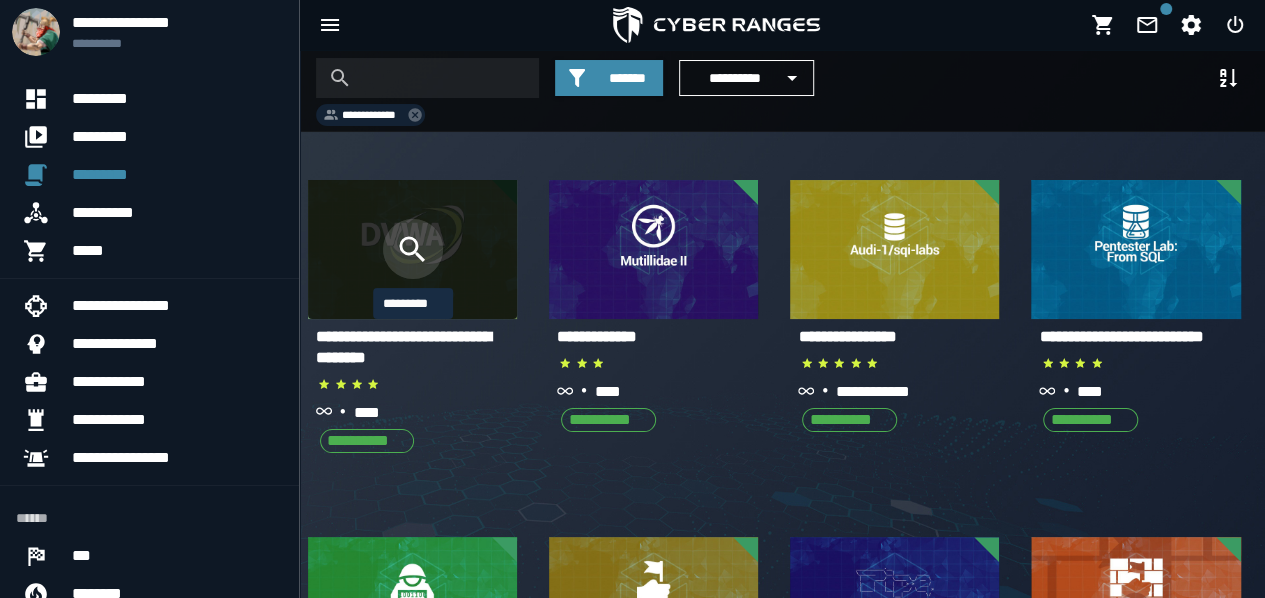 click at bounding box center [413, 249] 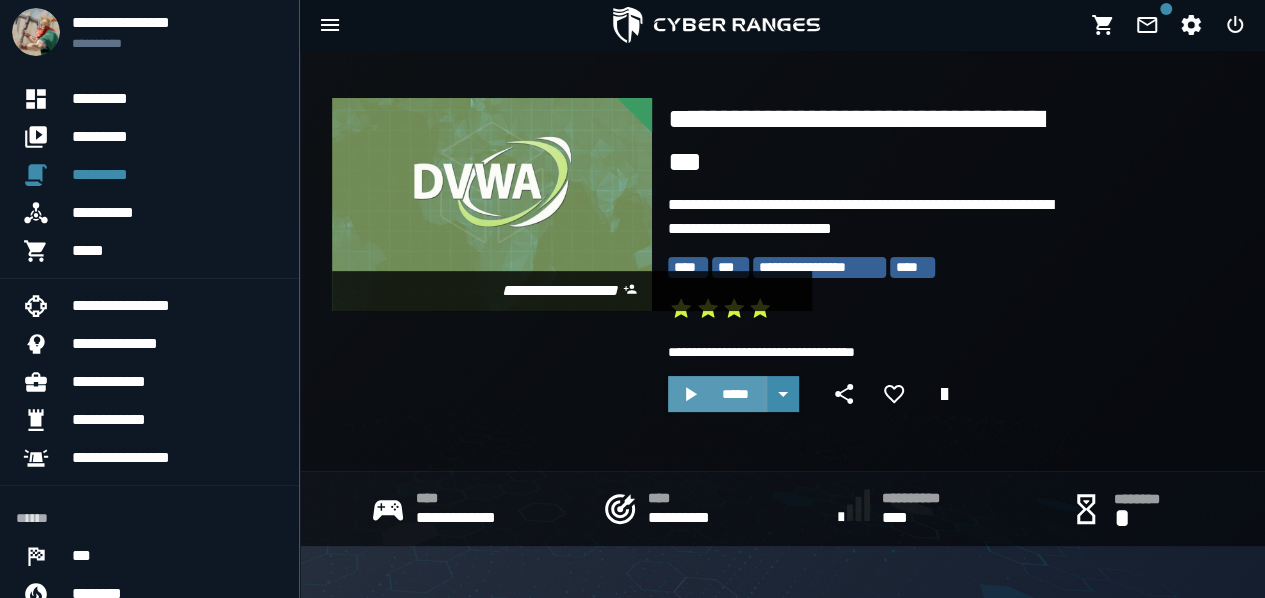 click on "*****" at bounding box center [735, 394] 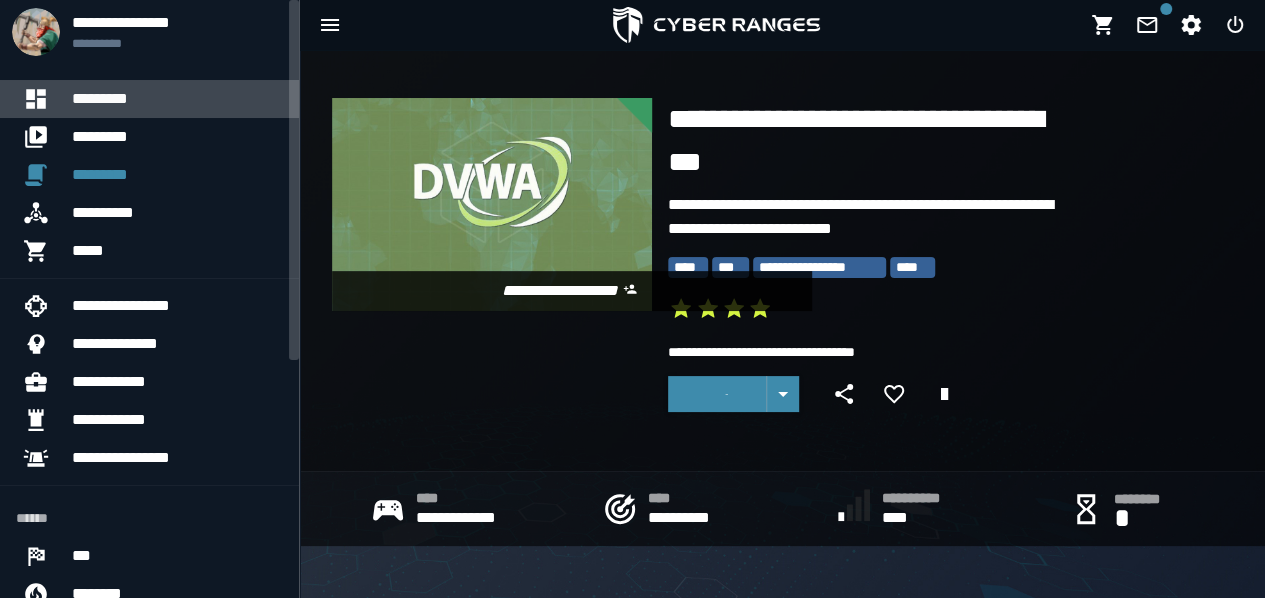 click on "*********" at bounding box center [177, 99] 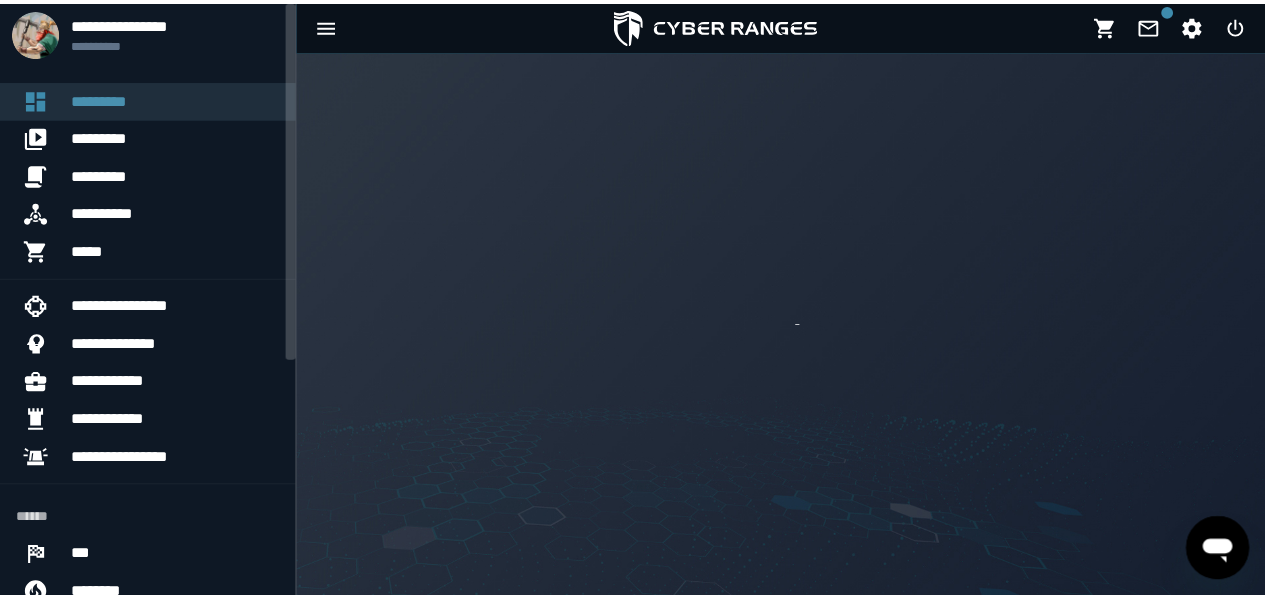 scroll, scrollTop: 0, scrollLeft: 0, axis: both 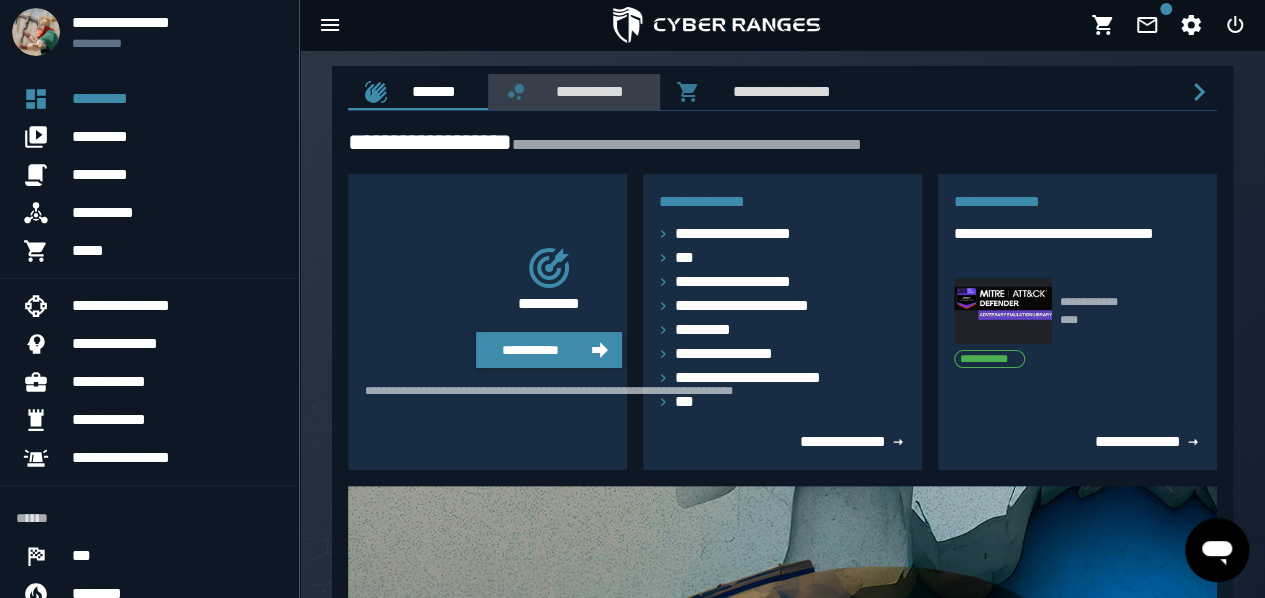 click on "**********" at bounding box center [586, 91] 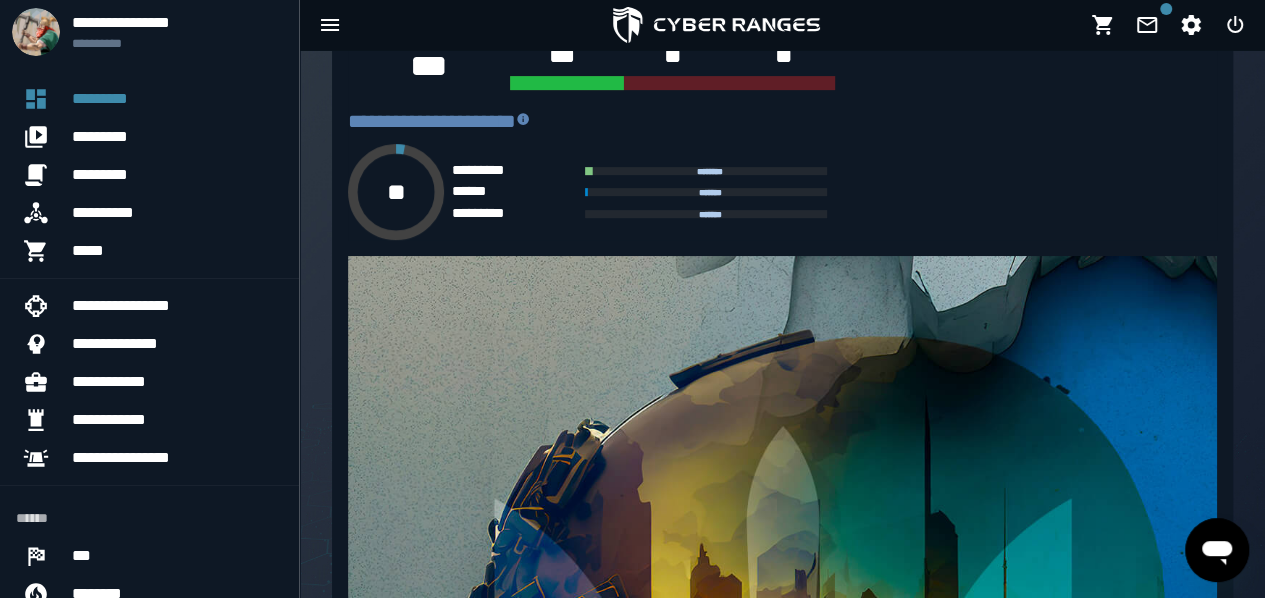 scroll, scrollTop: 371, scrollLeft: 0, axis: vertical 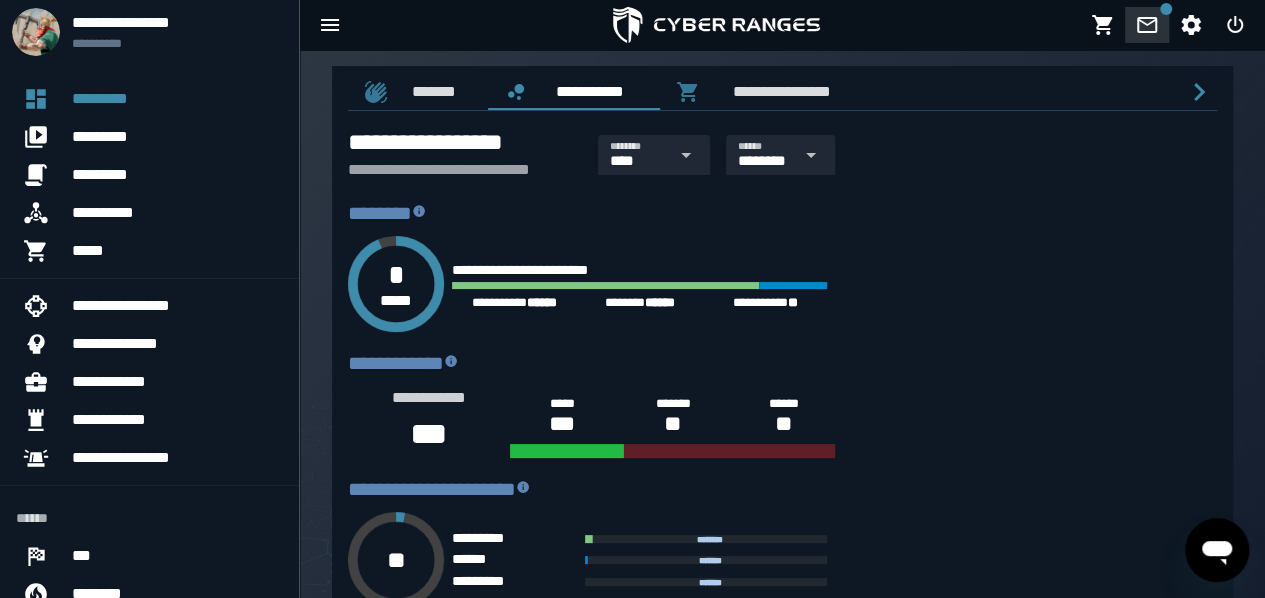 click 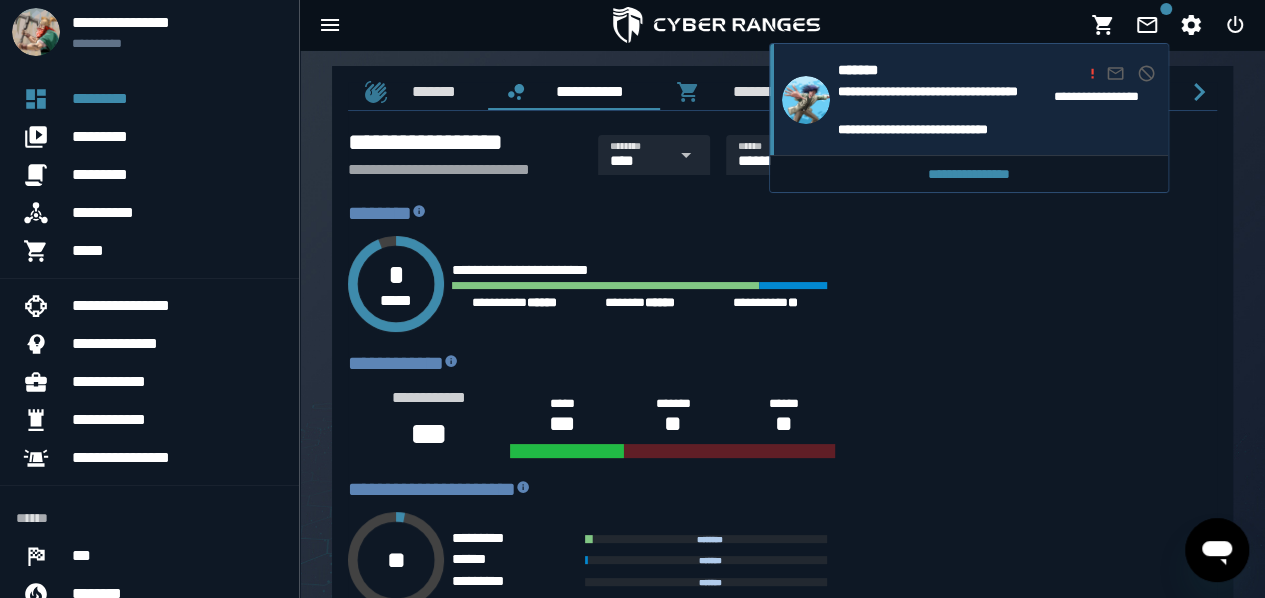 click on "**********" at bounding box center (942, 101) 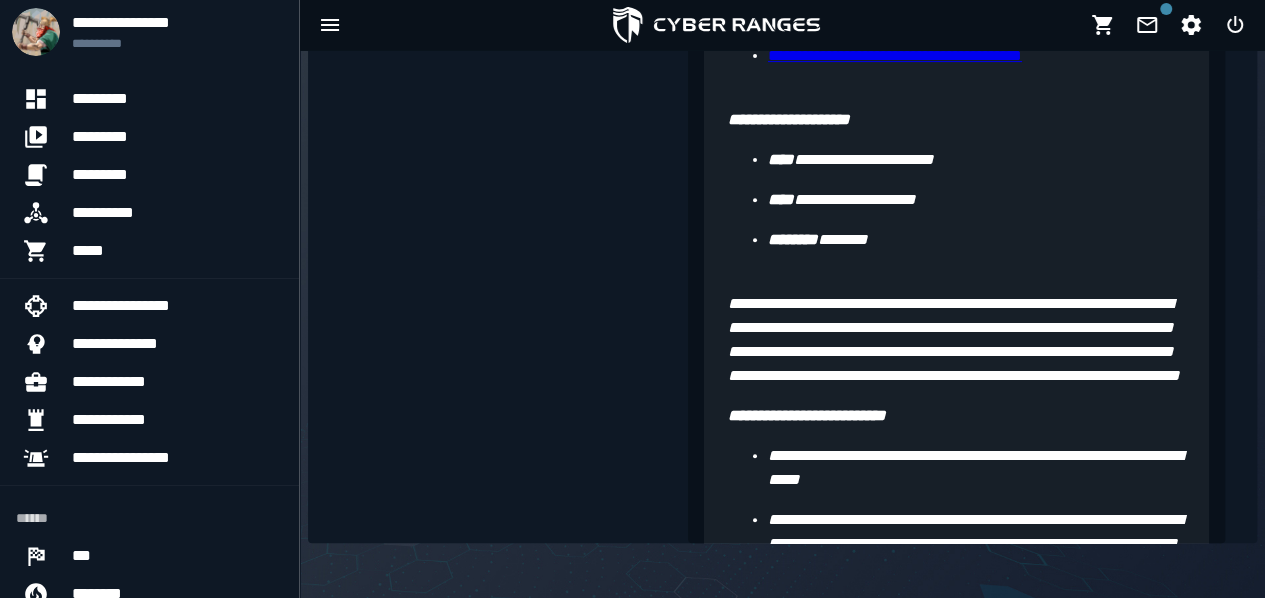 scroll, scrollTop: 424, scrollLeft: 0, axis: vertical 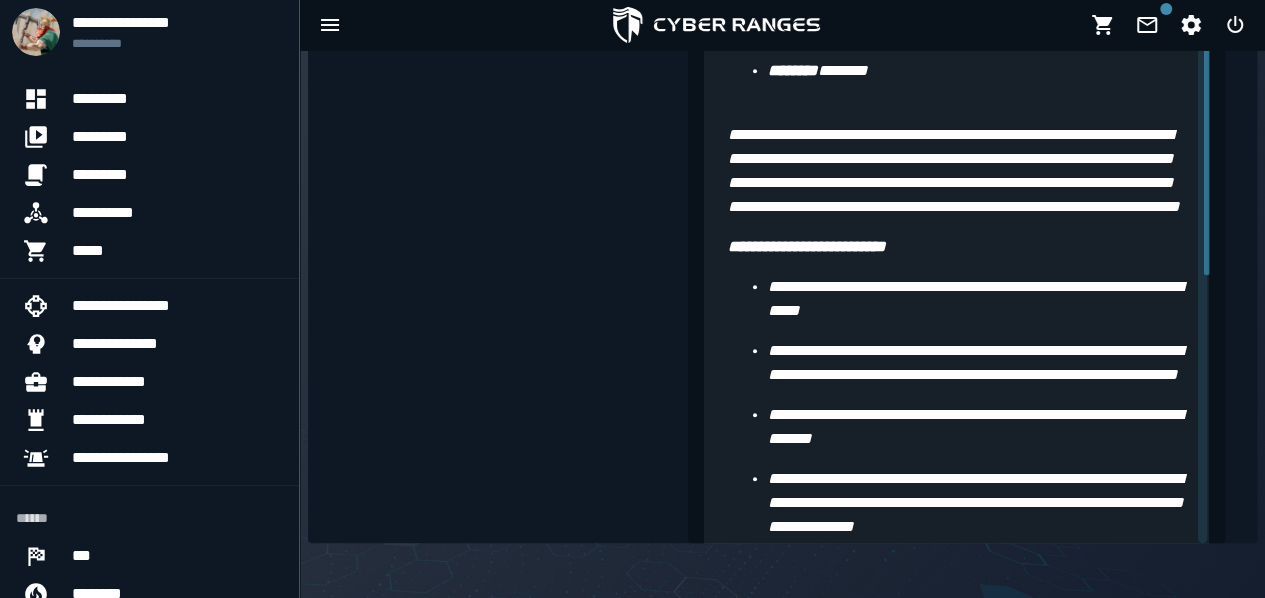 drag, startPoint x: 1223, startPoint y: 369, endPoint x: 1230, endPoint y: 181, distance: 188.13028 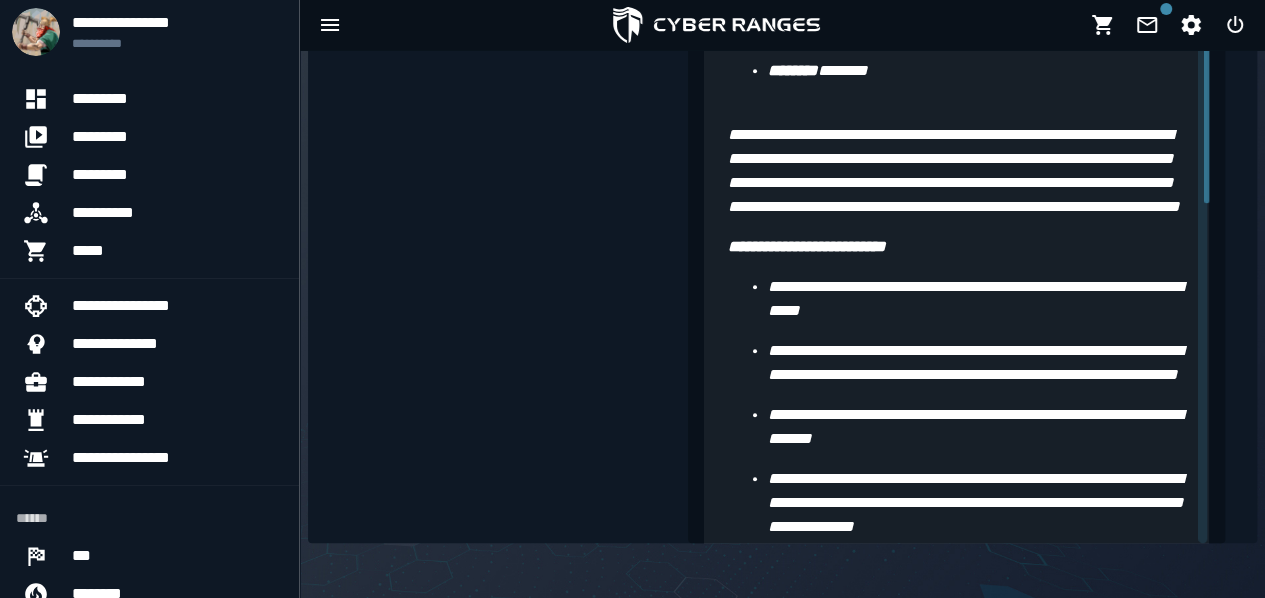 scroll, scrollTop: 0, scrollLeft: 0, axis: both 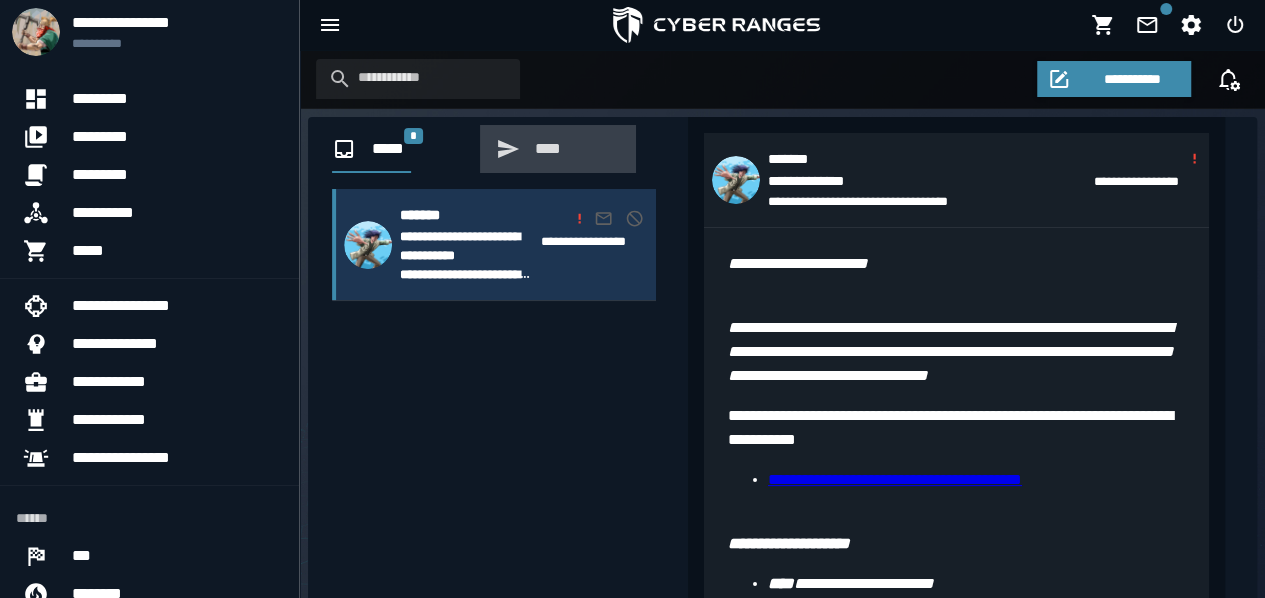 click on "****" at bounding box center (544, 148) 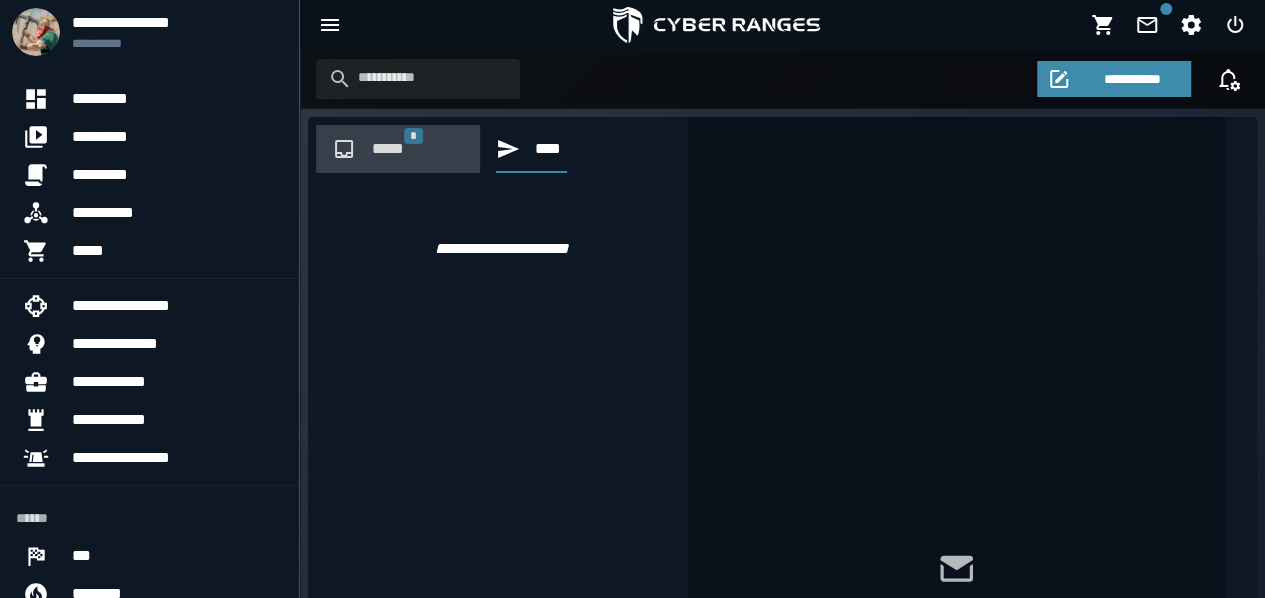 click on "*****" at bounding box center [383, 148] 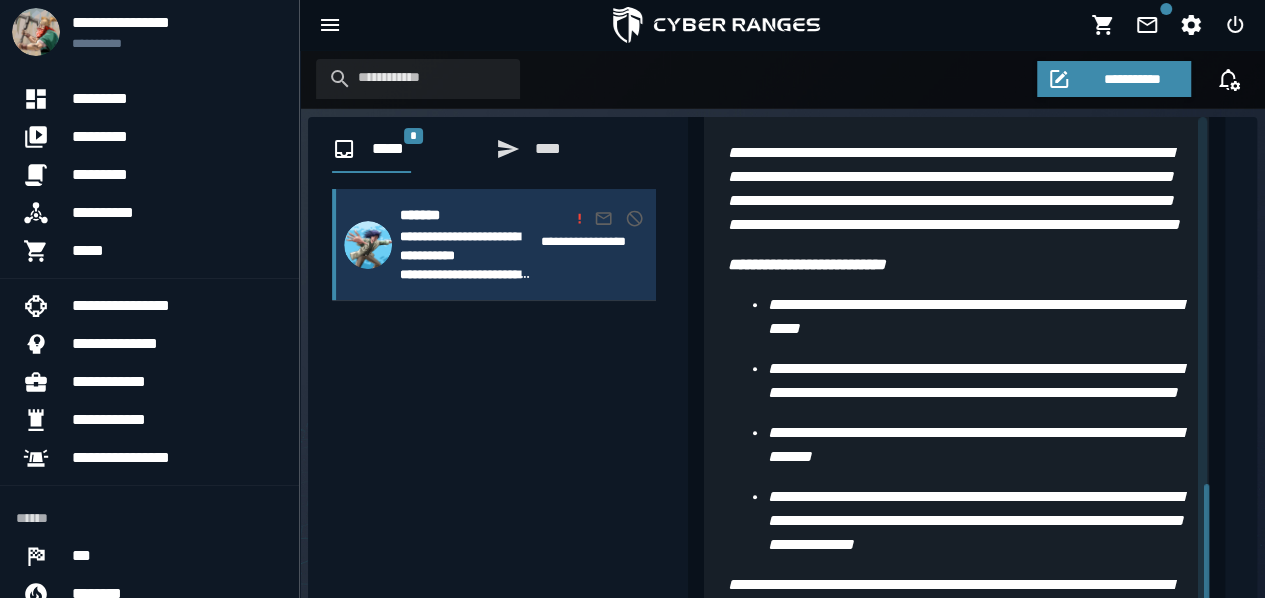 scroll, scrollTop: 645, scrollLeft: 0, axis: vertical 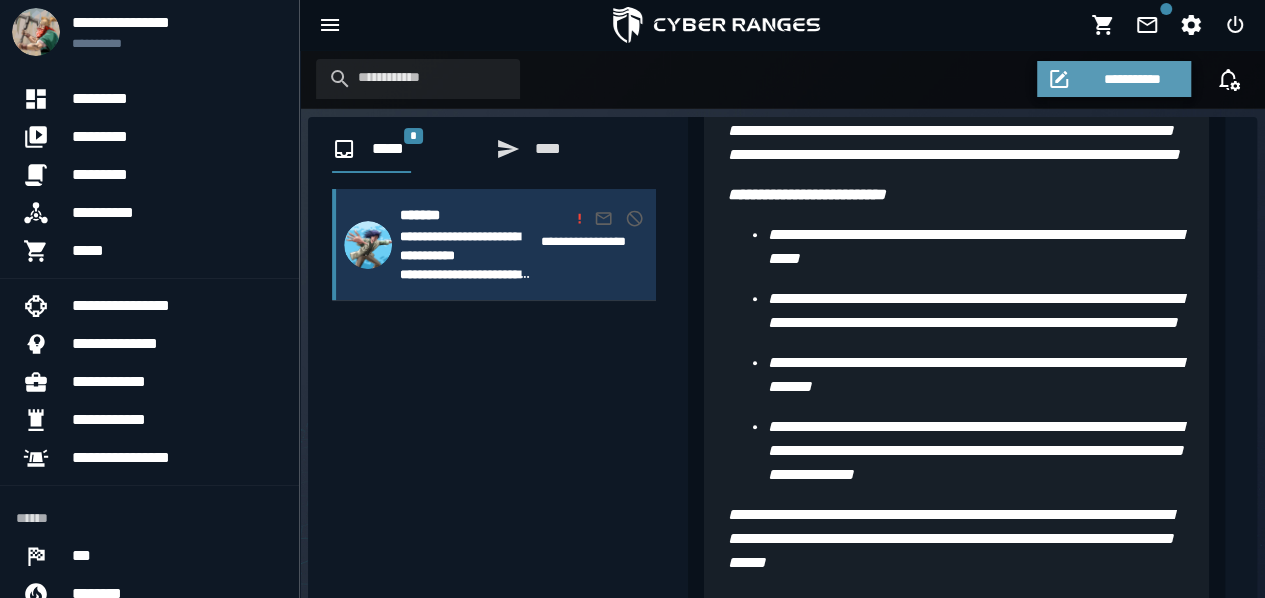 click on "**********" at bounding box center [1131, 79] 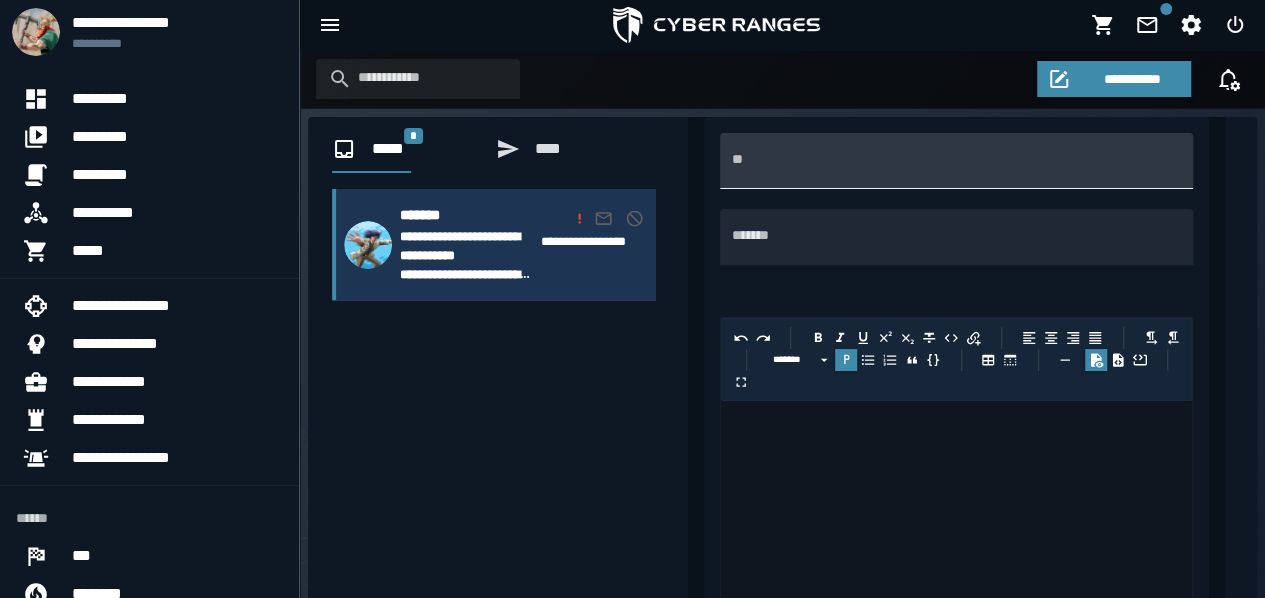 click on "**" at bounding box center [956, 169] 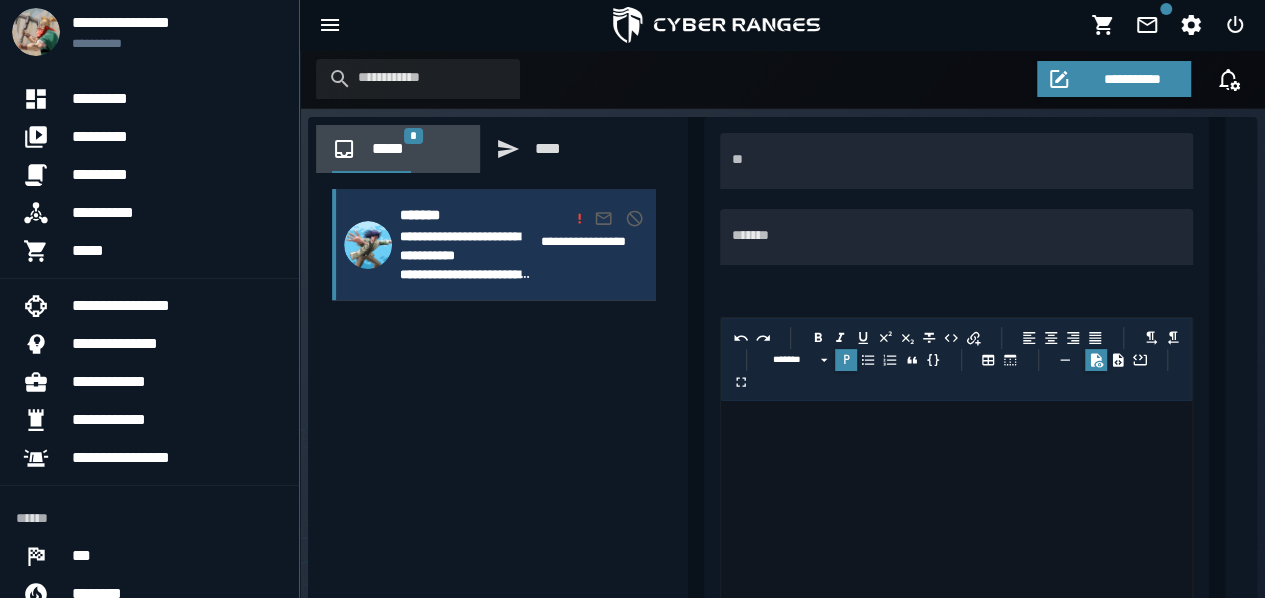 click on "***** *" at bounding box center (398, 149) 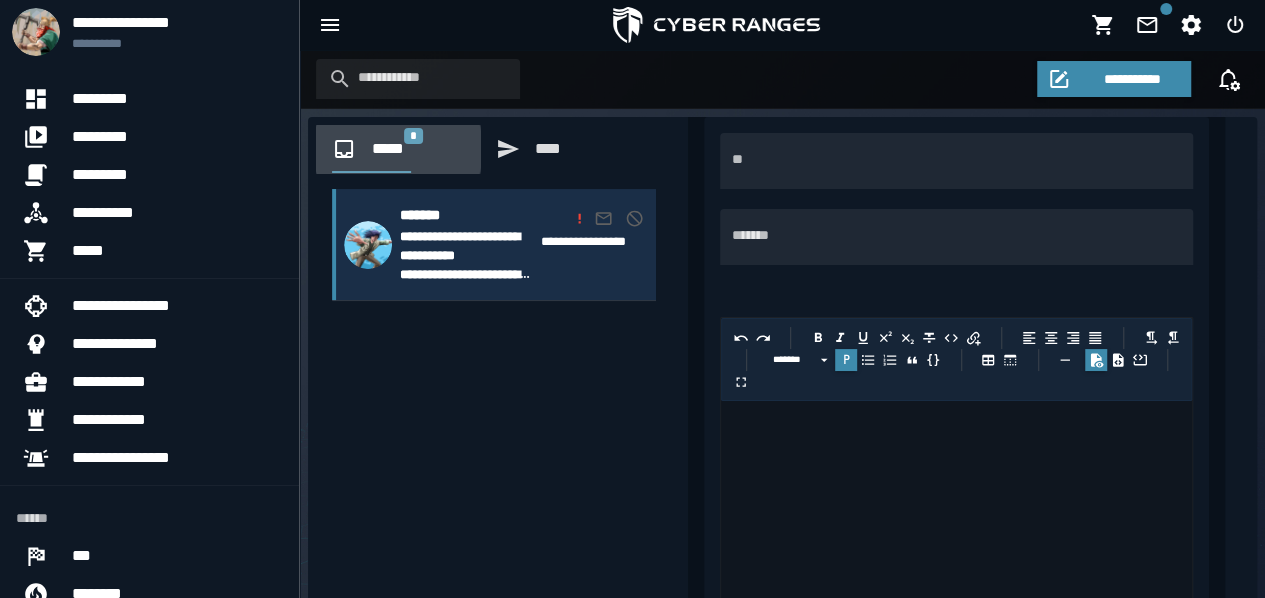 click on "**********" at bounding box center (466, 245) 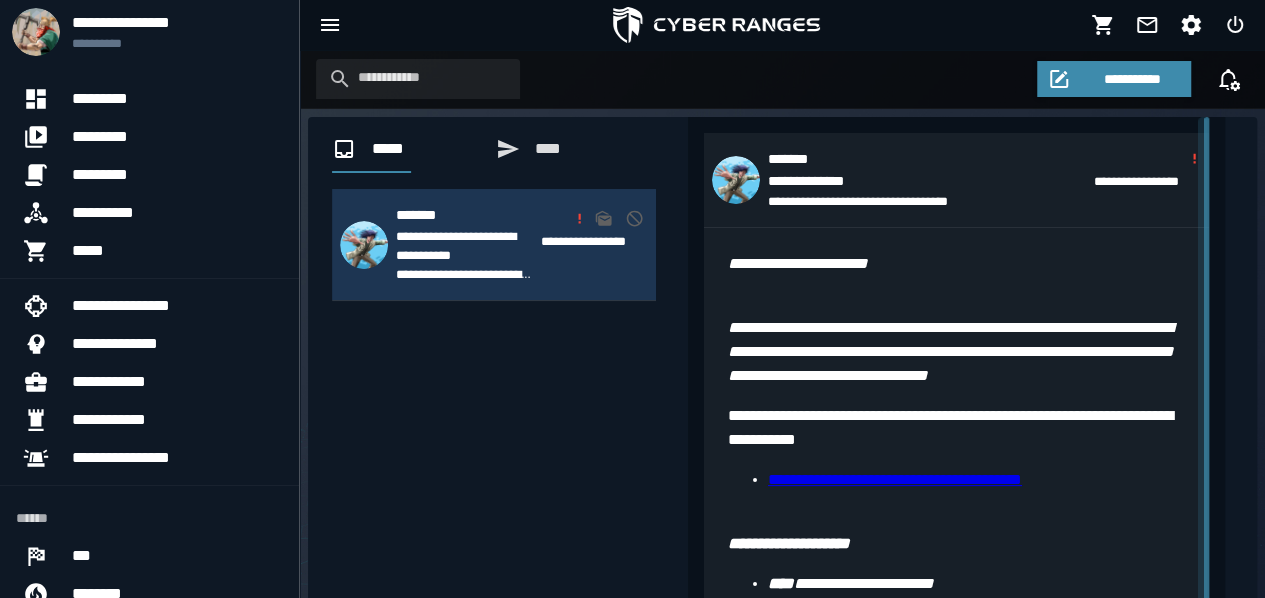 click on "**********" at bounding box center (895, 479) 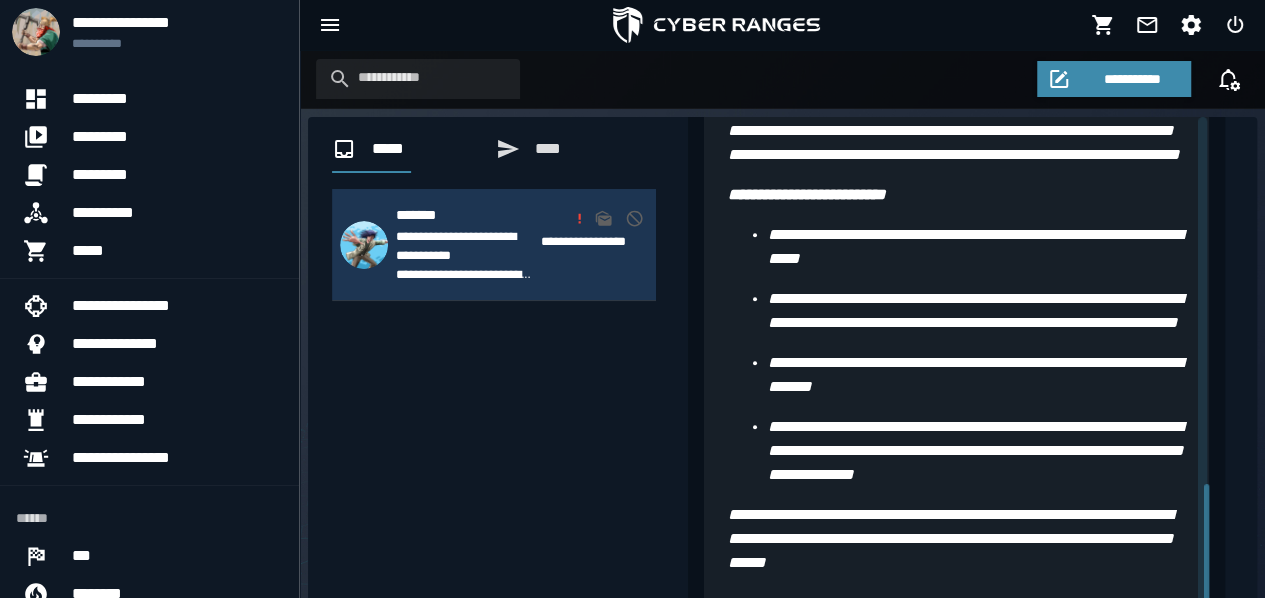 scroll, scrollTop: 424, scrollLeft: 0, axis: vertical 